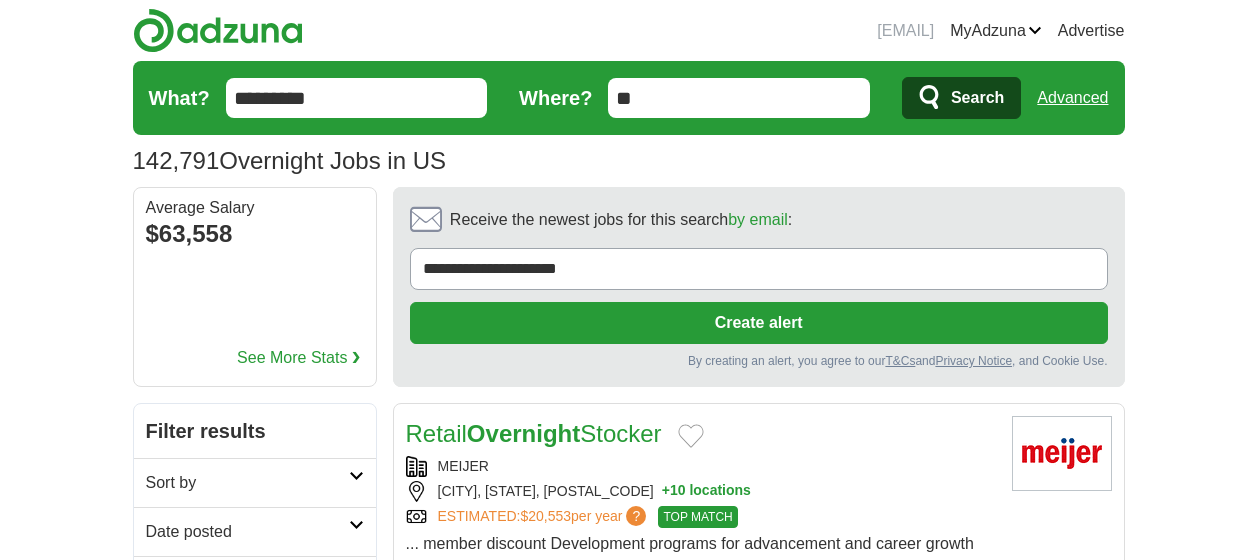 scroll, scrollTop: 0, scrollLeft: 0, axis: both 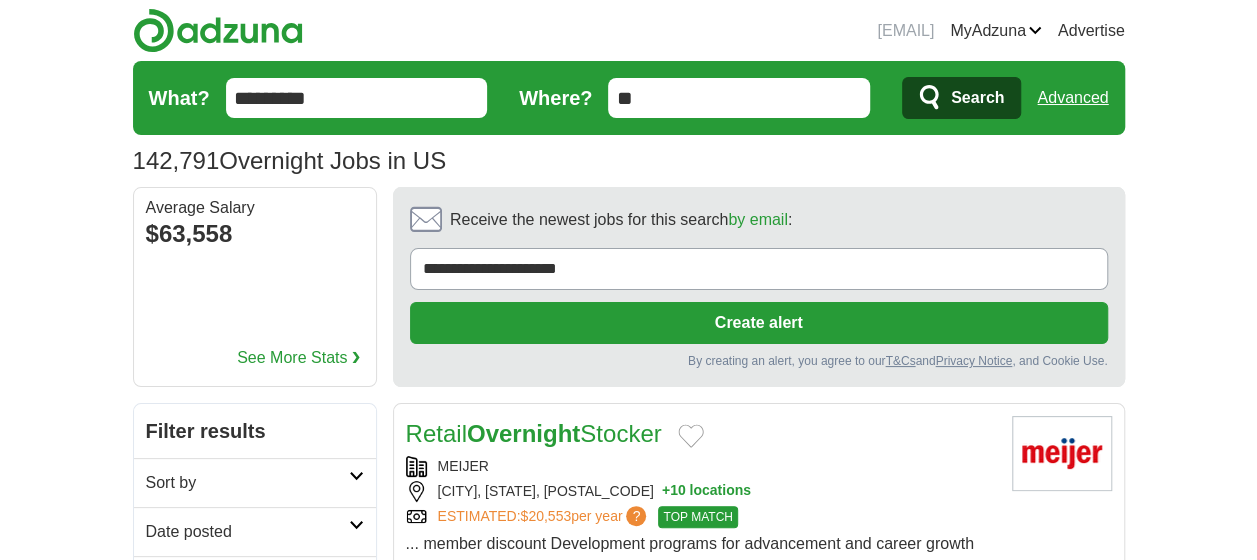 click on "**" at bounding box center [739, 98] 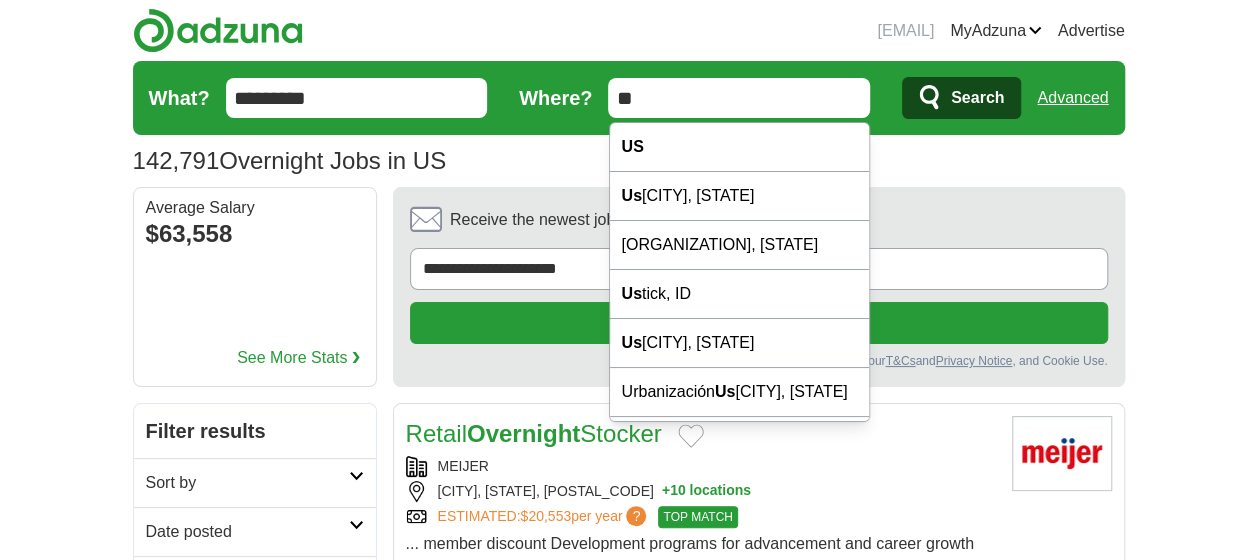 click on "**" at bounding box center (739, 98) 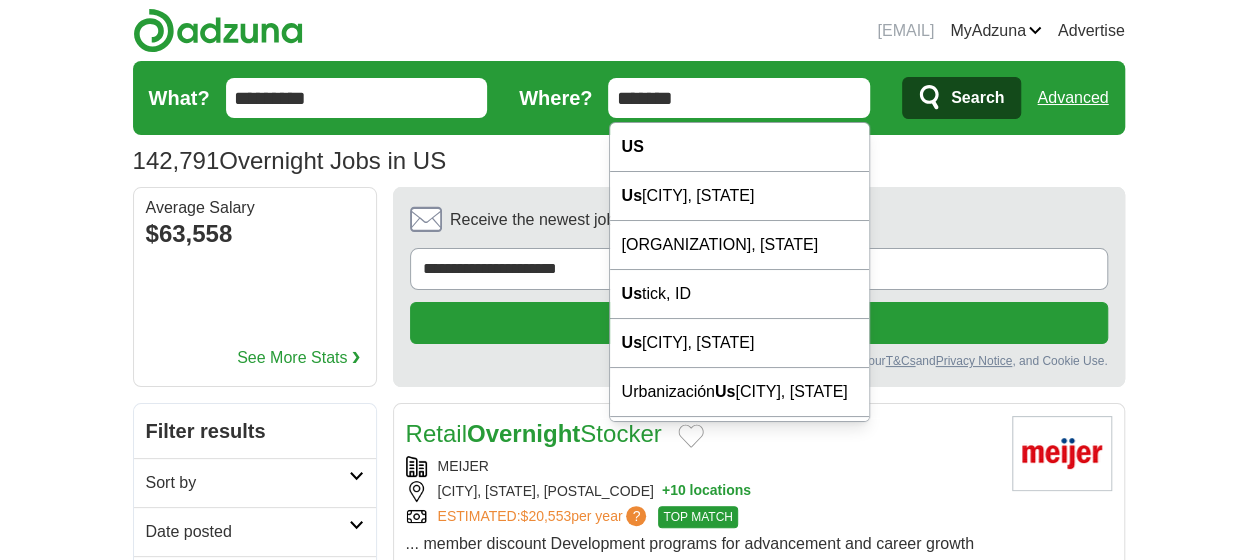 type on "*******" 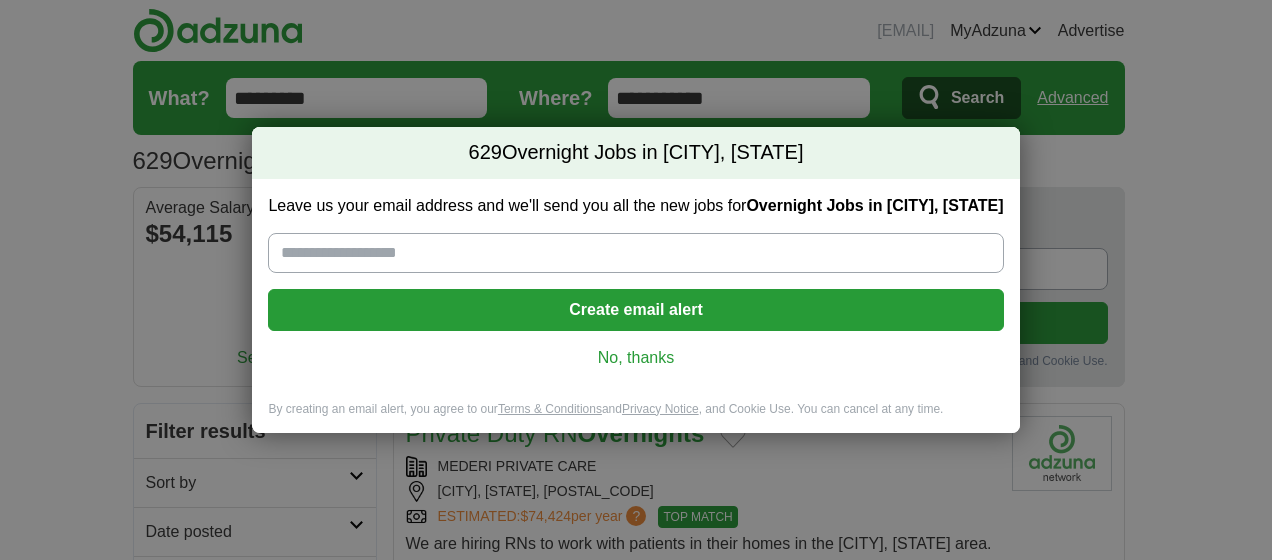 scroll, scrollTop: 0, scrollLeft: 0, axis: both 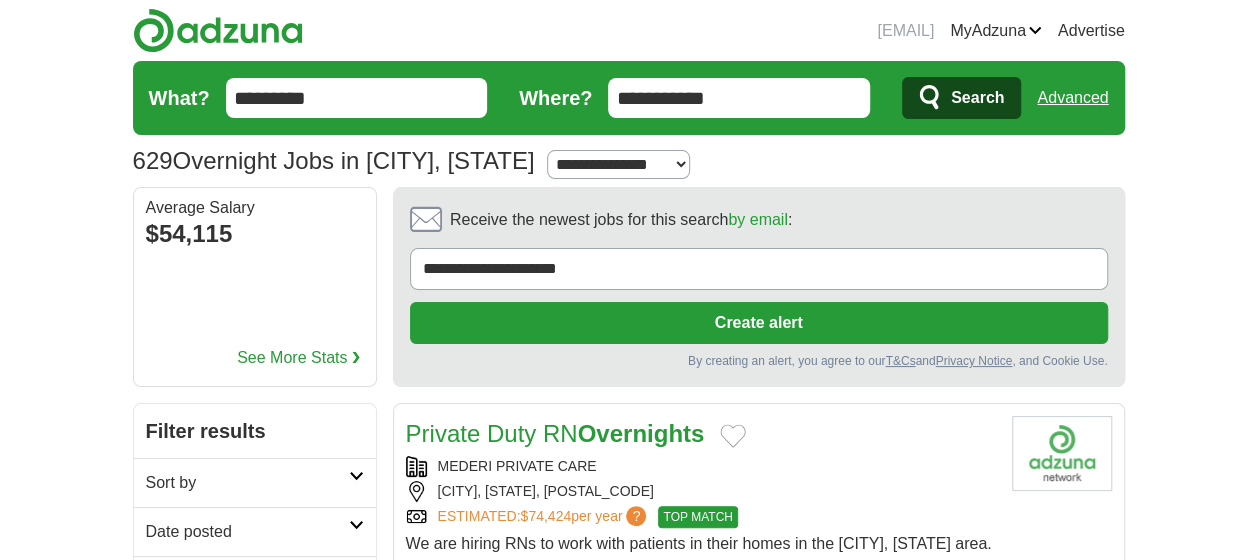 click on "**********" at bounding box center [739, 98] 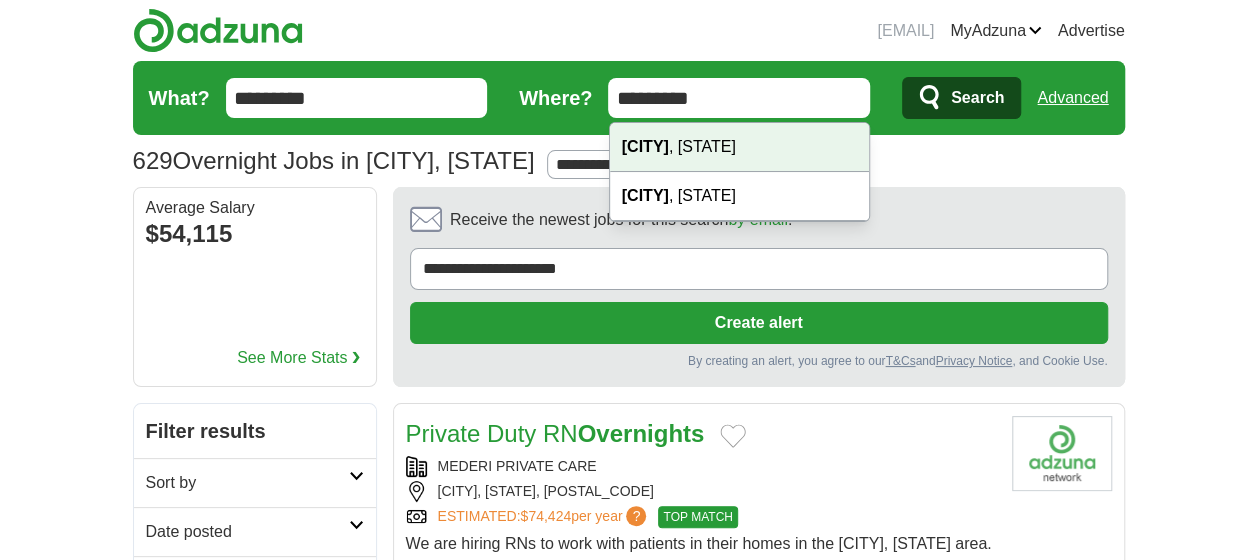 type on "*********" 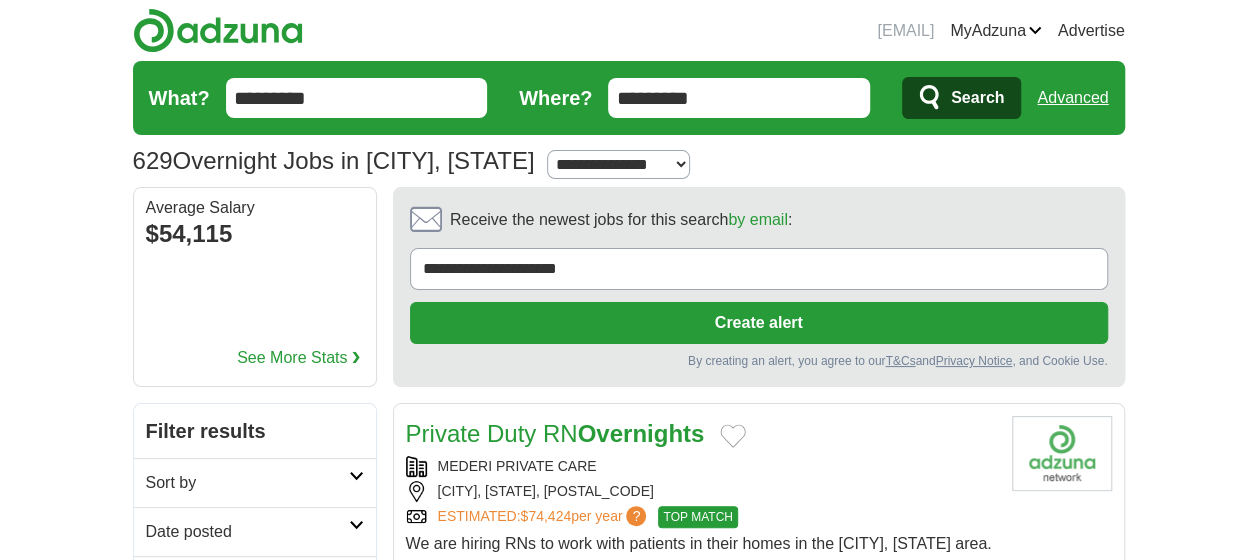 click on "Search" at bounding box center (977, 98) 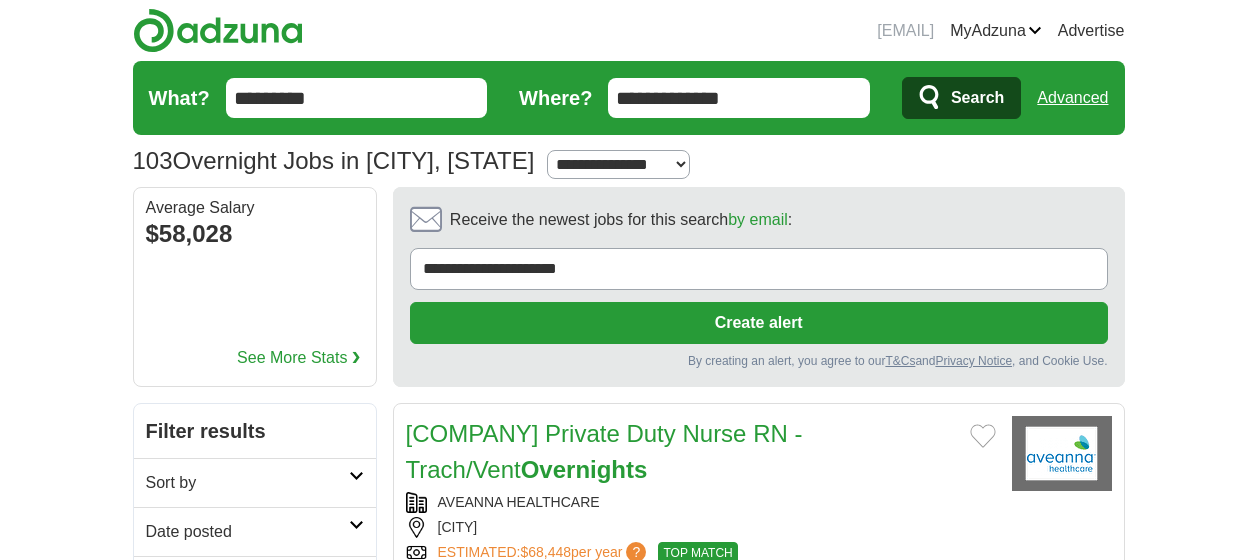 scroll, scrollTop: 0, scrollLeft: 0, axis: both 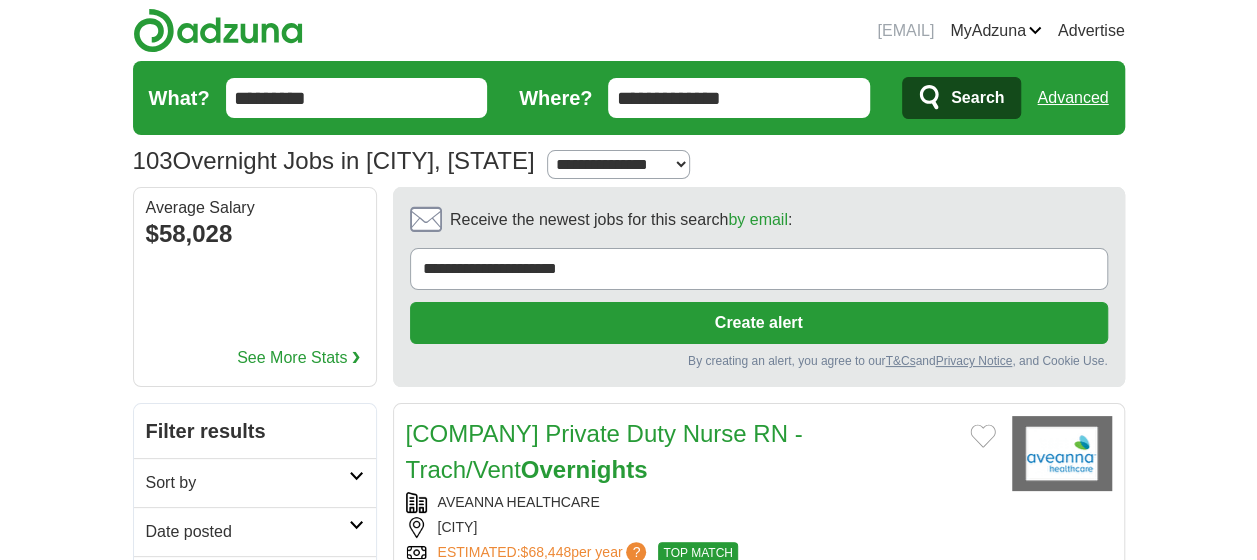 click on "**********" at bounding box center [618, 164] 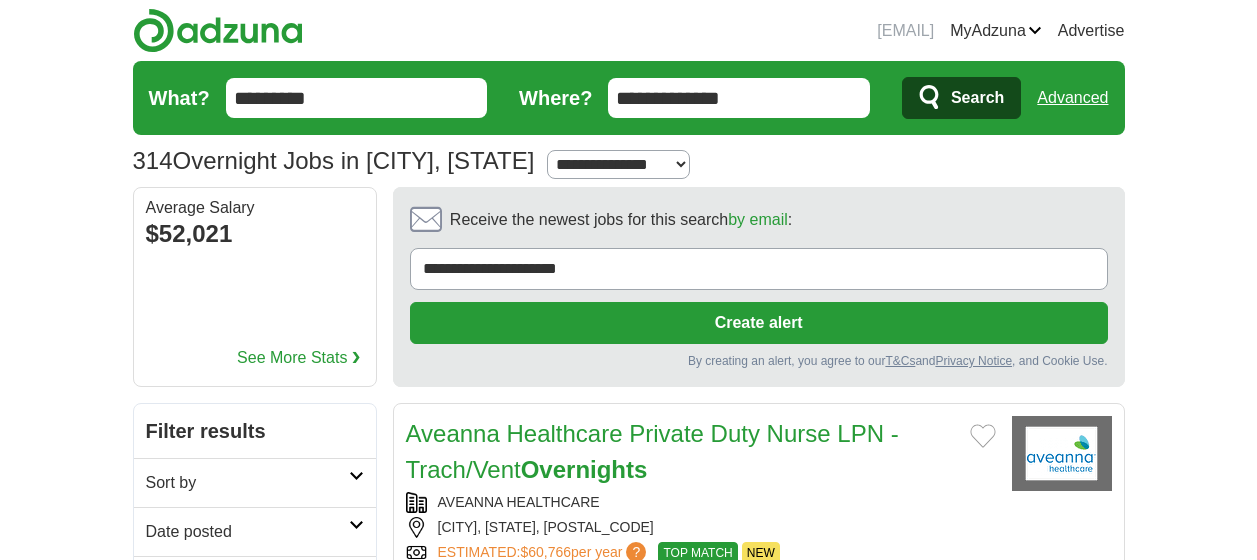 scroll, scrollTop: 0, scrollLeft: 0, axis: both 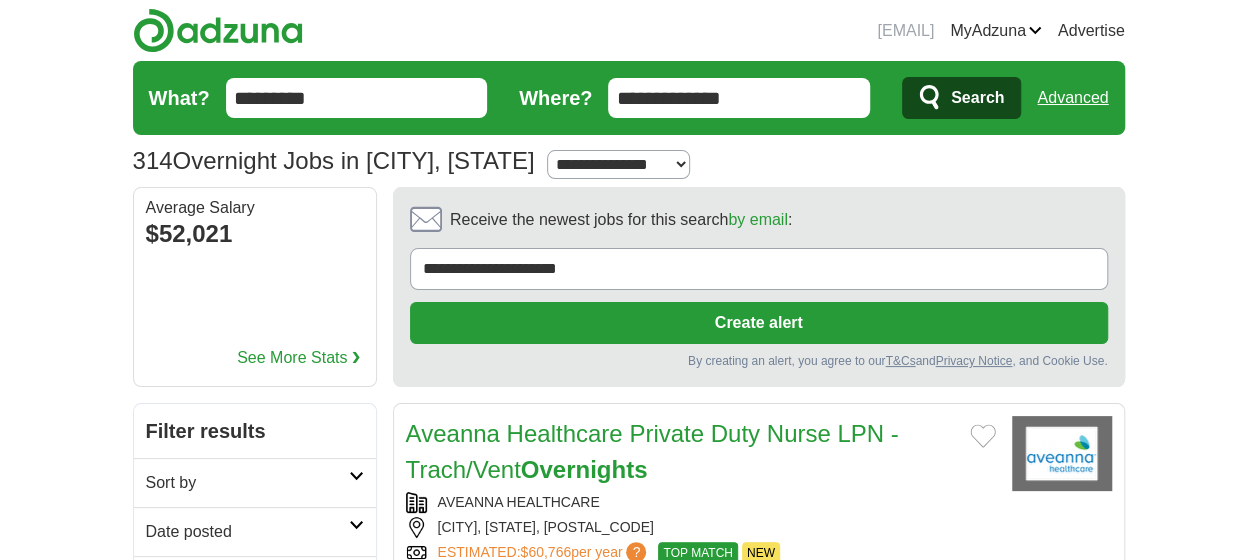 click on "Search" at bounding box center (977, 98) 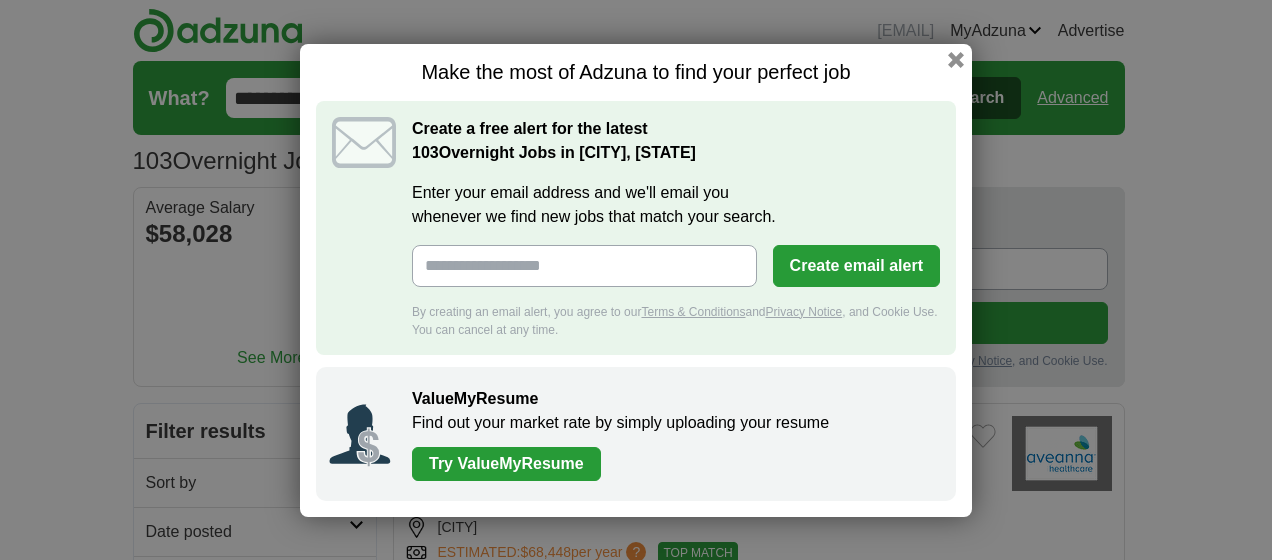 scroll, scrollTop: 0, scrollLeft: 0, axis: both 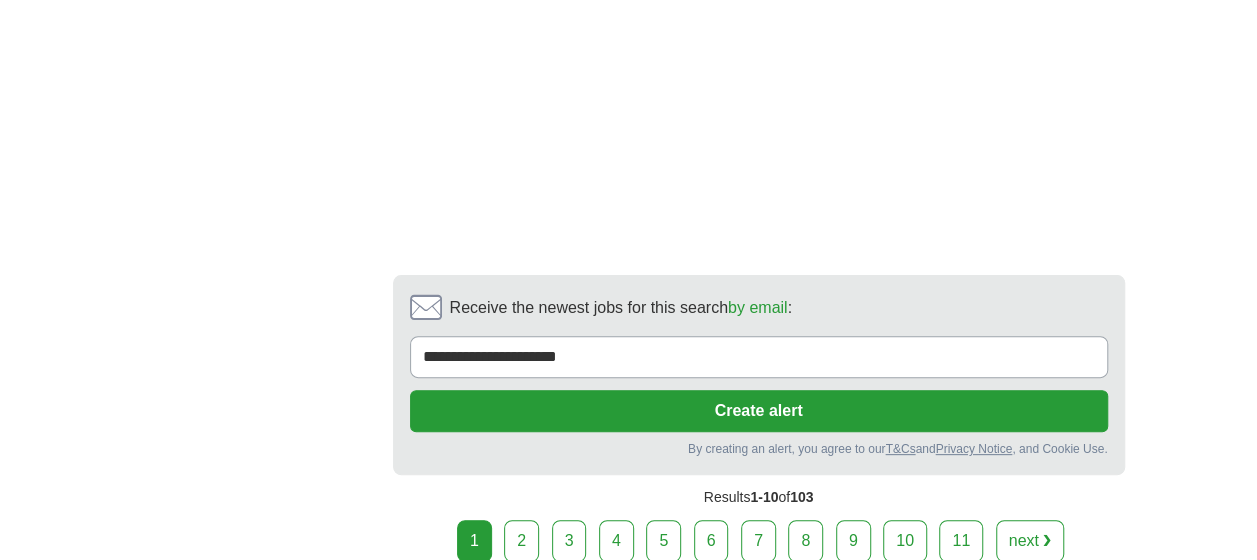 click on "2" at bounding box center (521, 541) 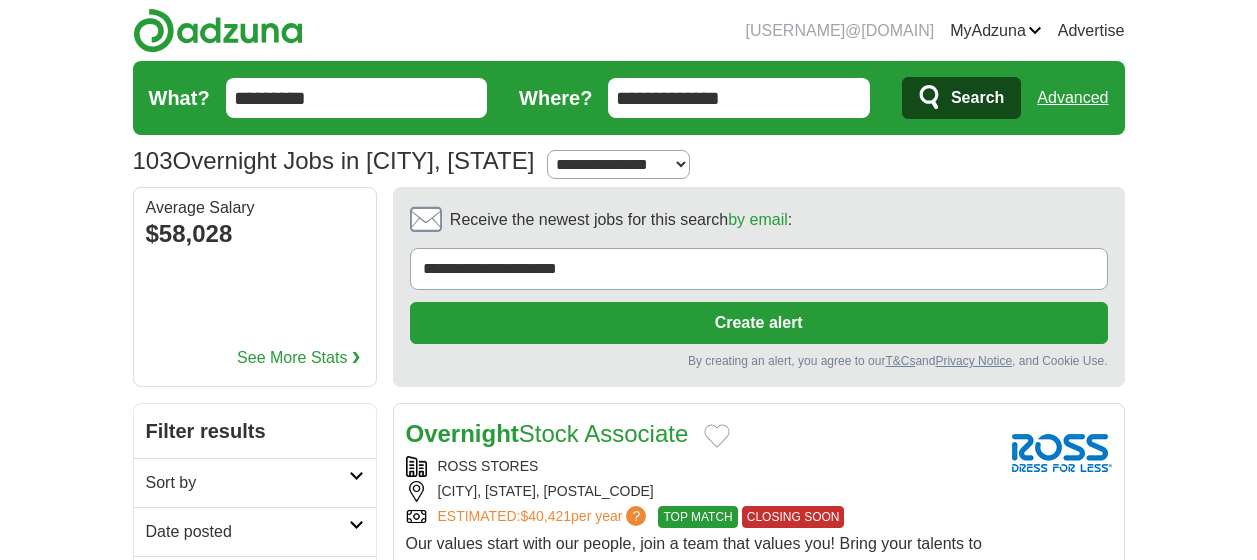 scroll, scrollTop: 0, scrollLeft: 0, axis: both 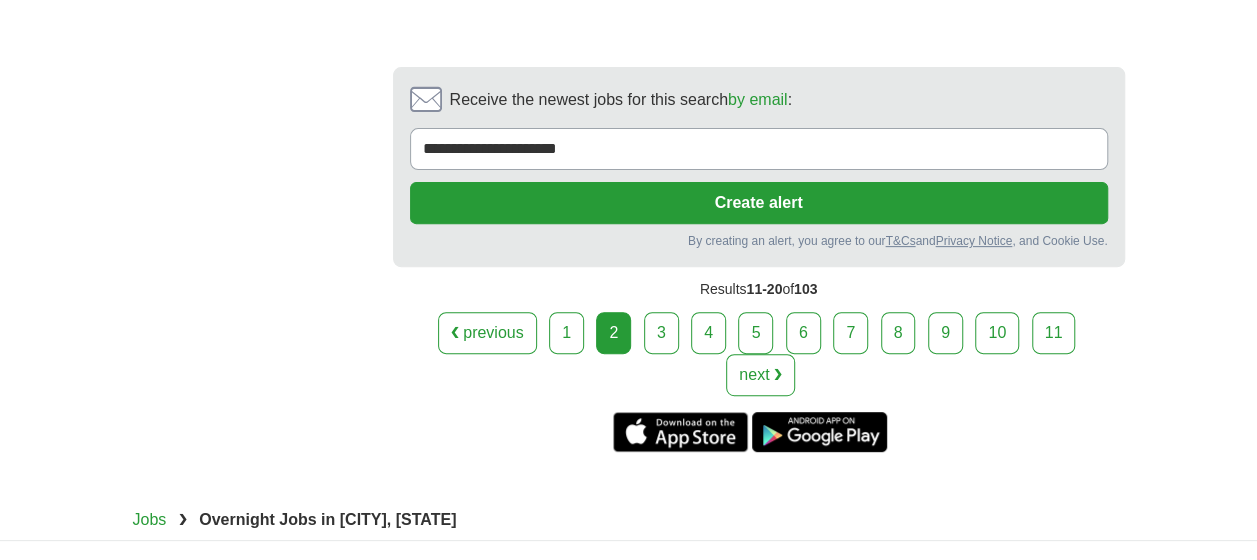click on "3" at bounding box center (661, 333) 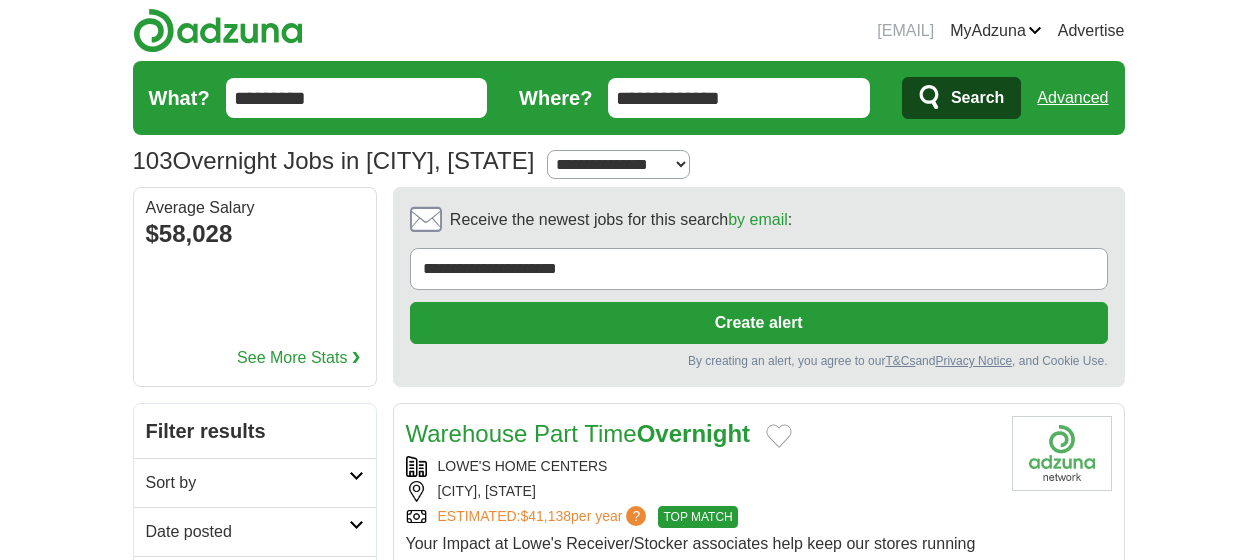 scroll, scrollTop: 0, scrollLeft: 0, axis: both 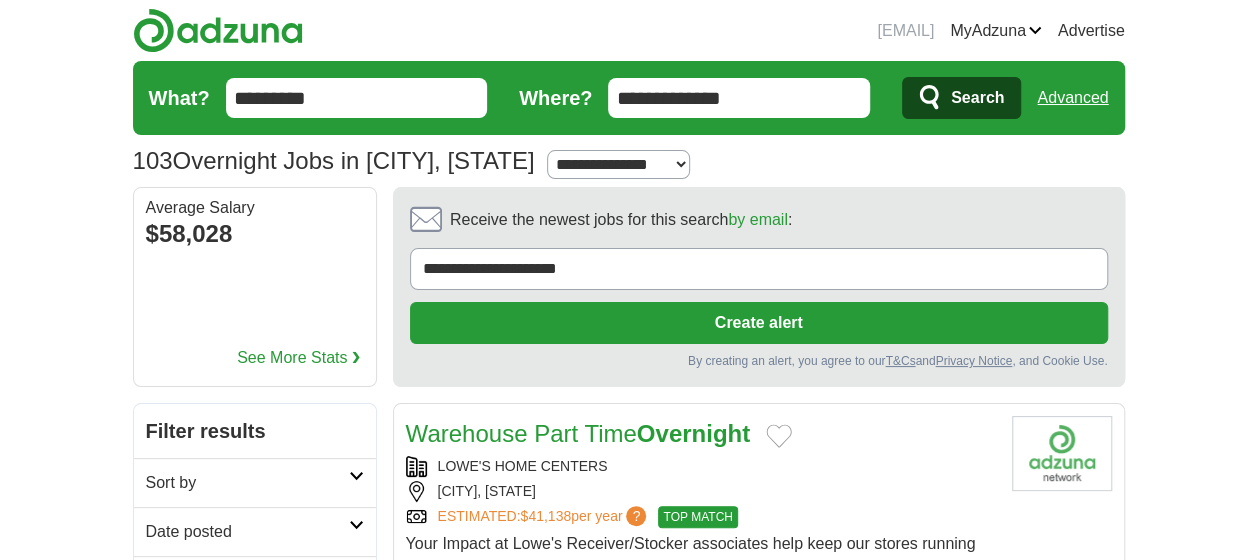 click on "**********" at bounding box center (739, 98) 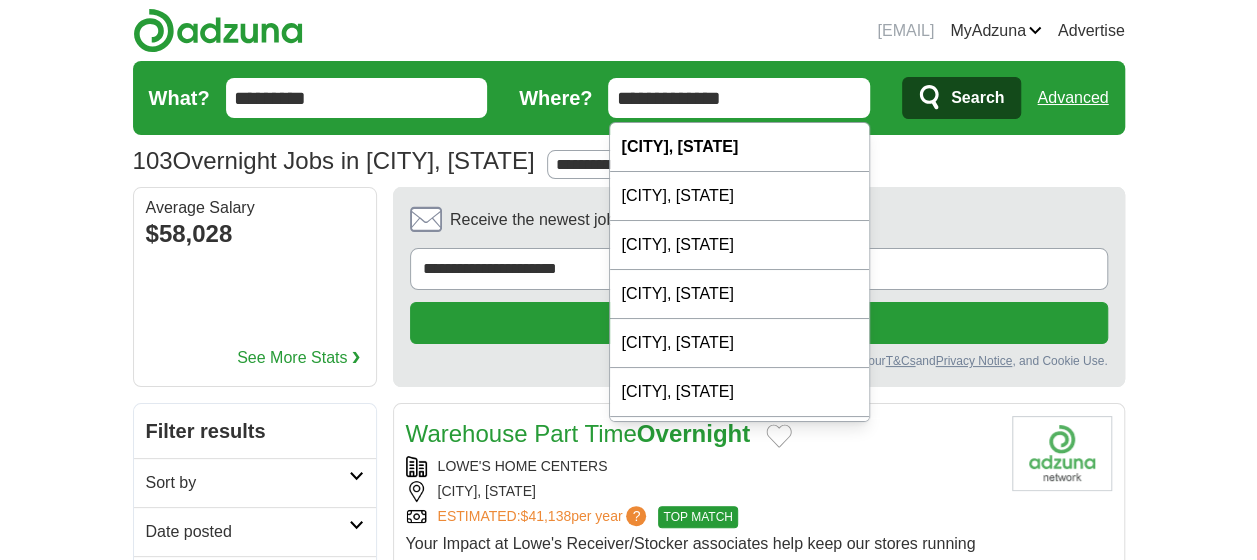 click on "**********" at bounding box center (739, 98) 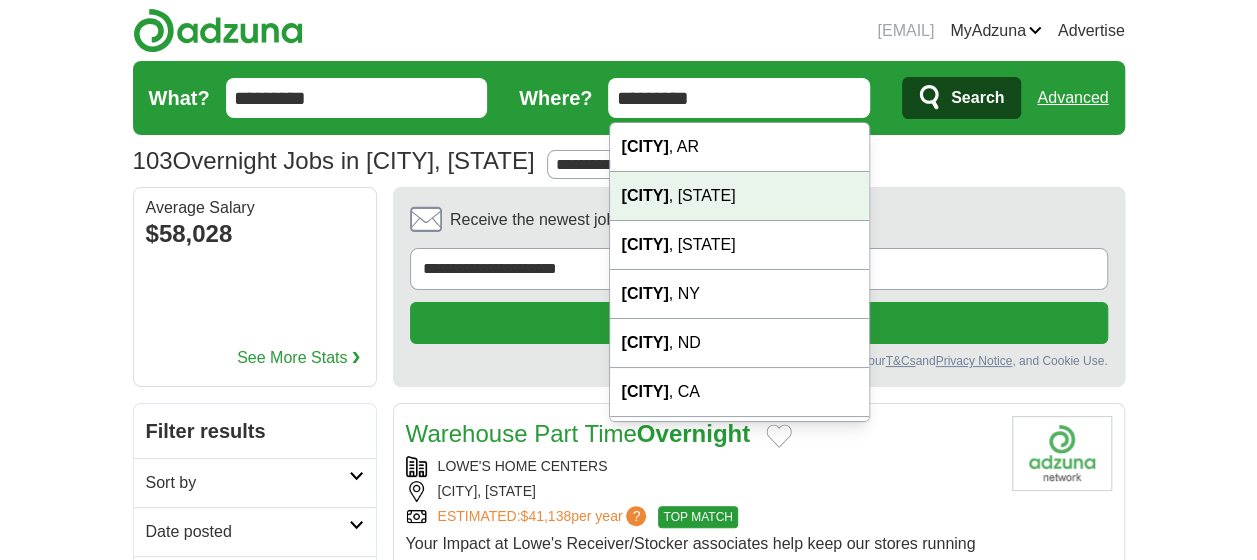 type on "*********" 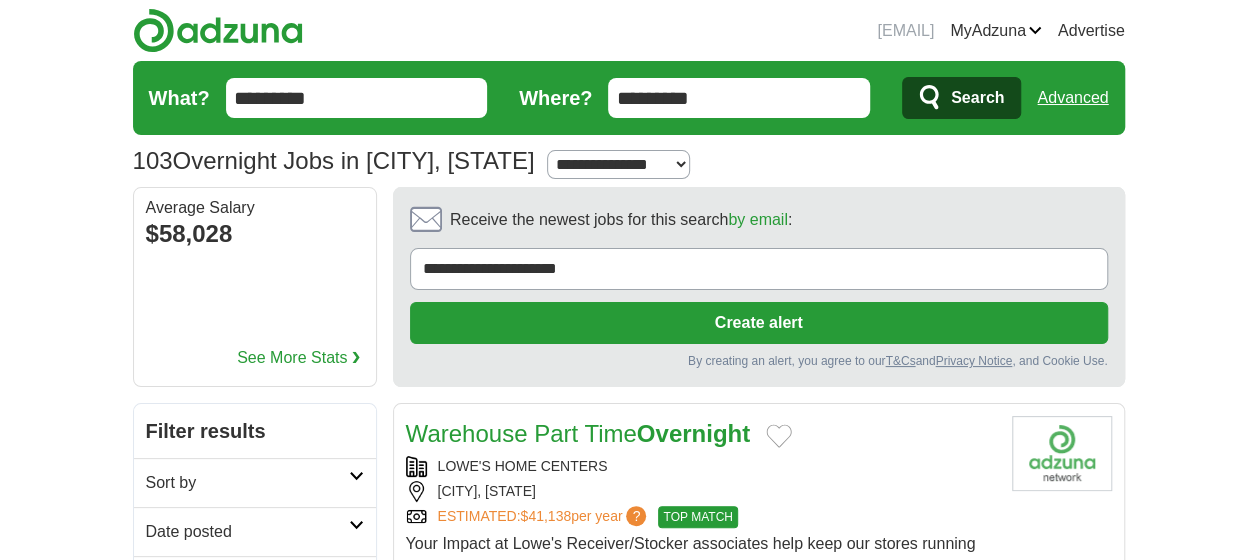 click on "Search" at bounding box center (977, 98) 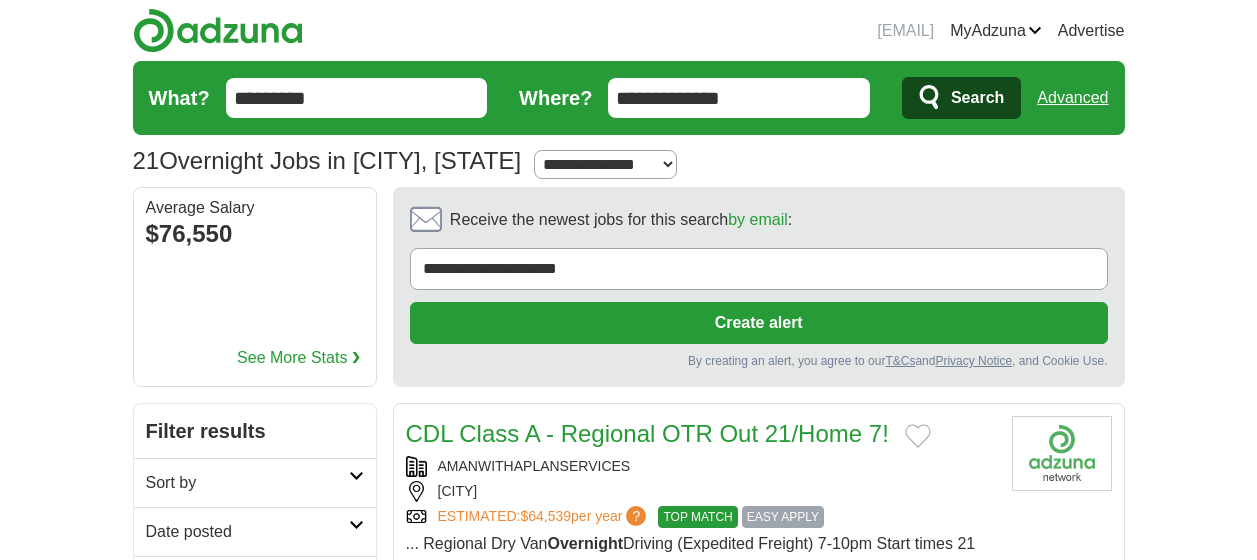 scroll, scrollTop: 0, scrollLeft: 0, axis: both 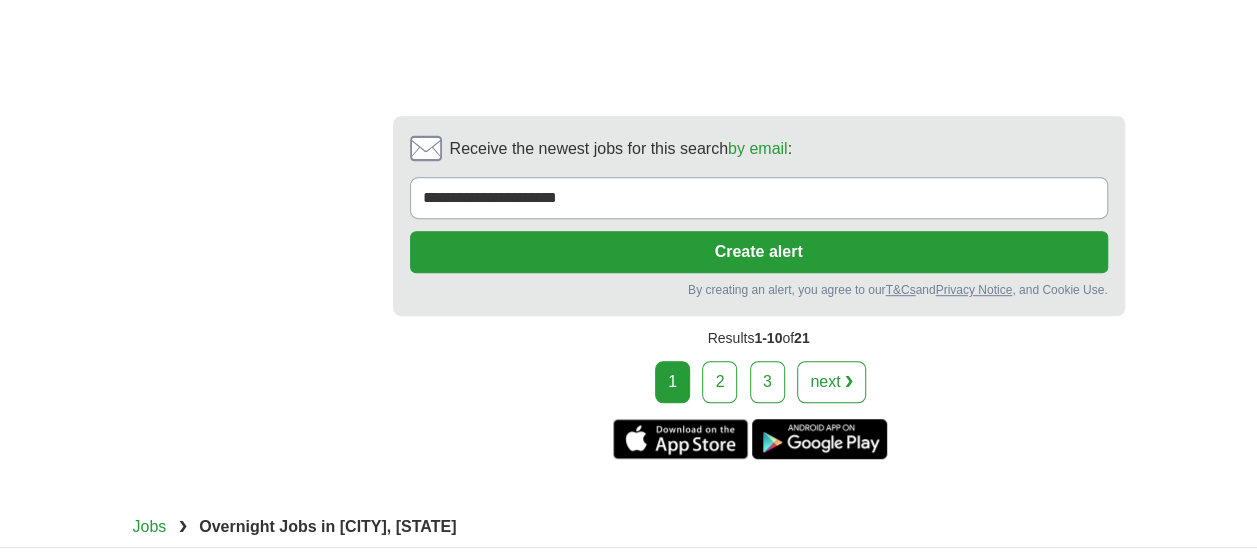 click on "2" at bounding box center (719, 382) 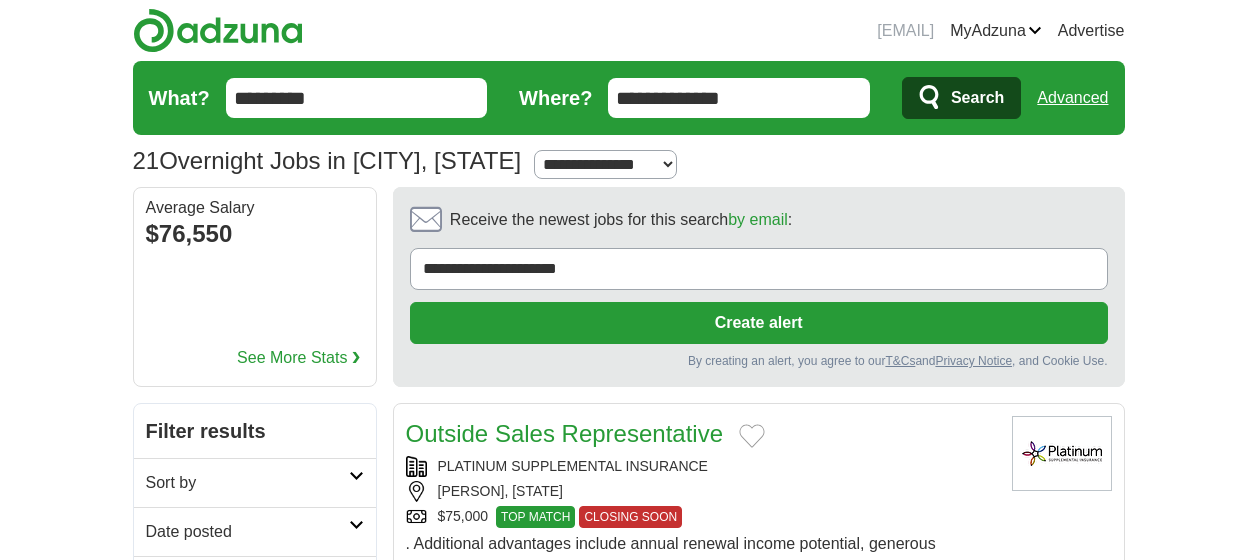scroll, scrollTop: 0, scrollLeft: 0, axis: both 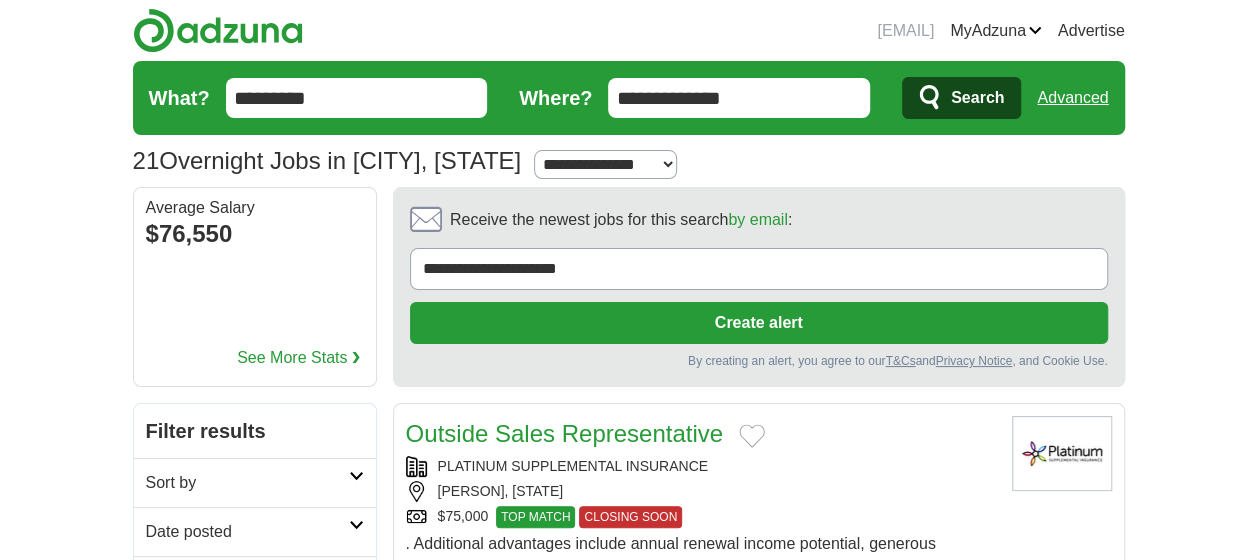 click on "**********" at bounding box center [739, 98] 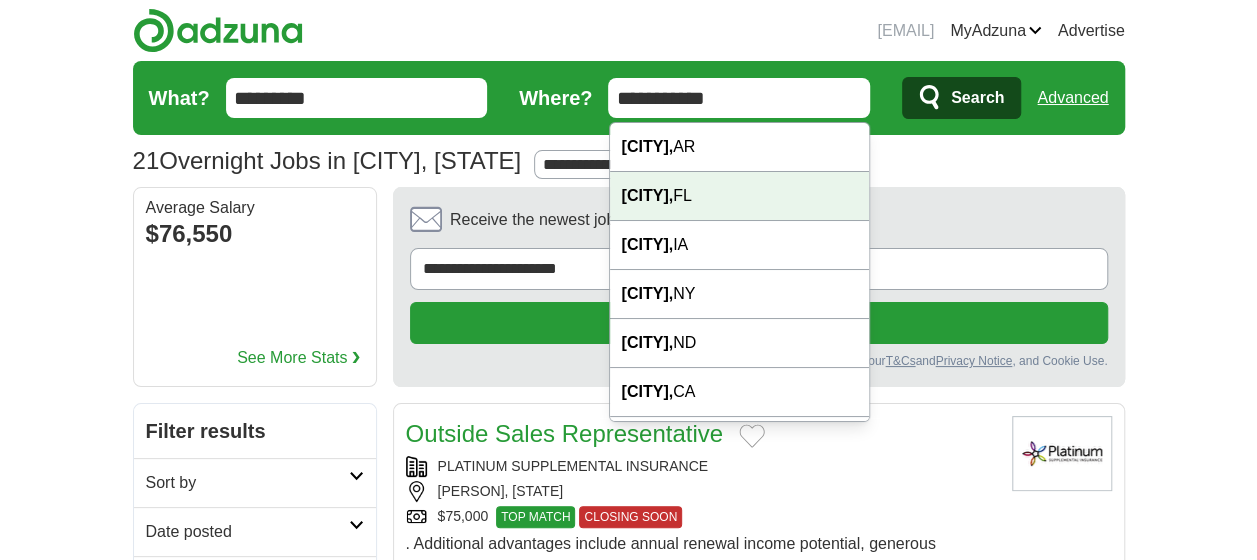click on "Overnight Jobs in [CITY], [STATE]" at bounding box center (628, 1842) 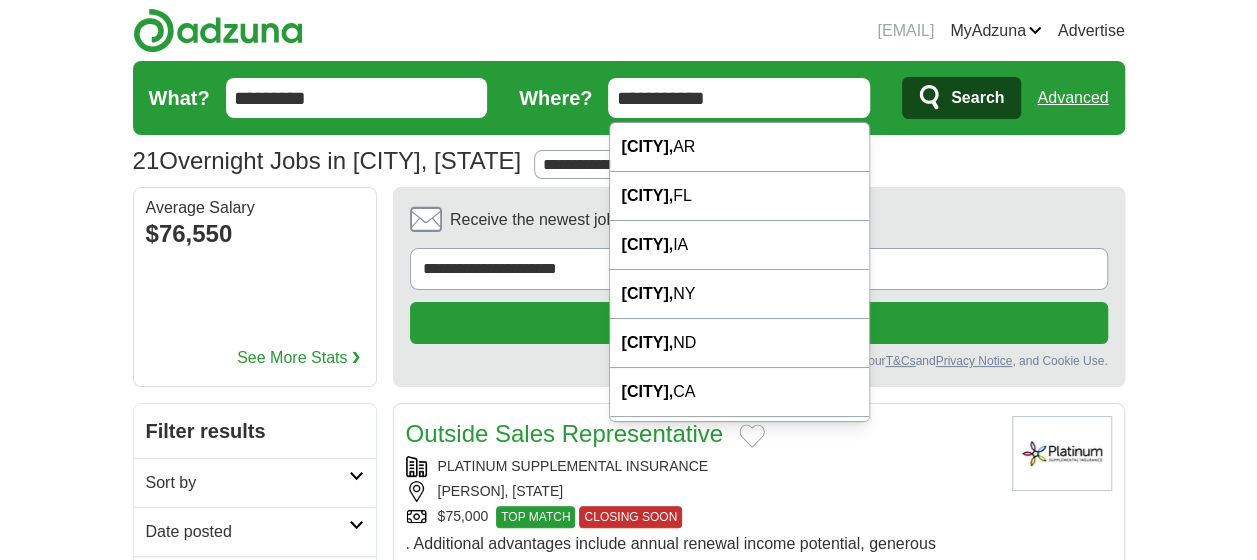click on "**********" at bounding box center [739, 98] 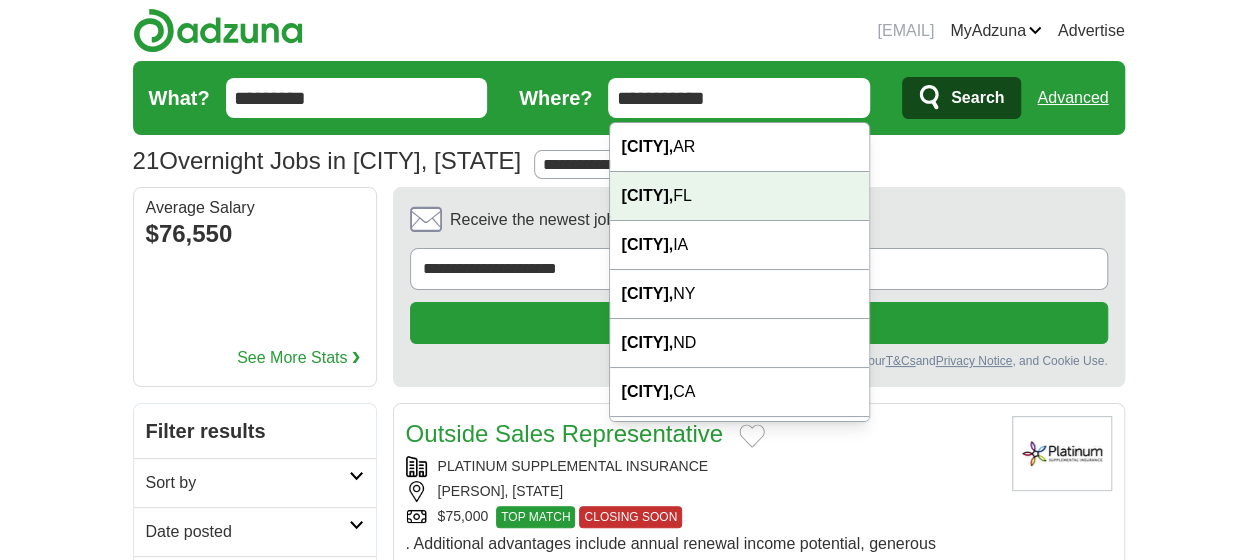 click on "Davenport," at bounding box center (648, 195) 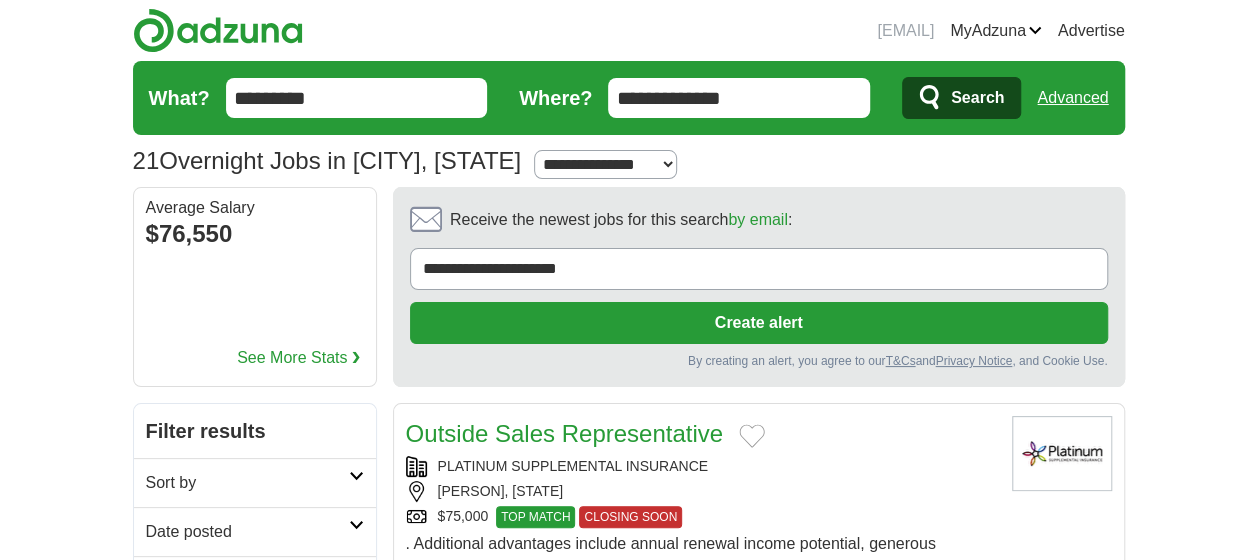 click on "Search" at bounding box center (977, 98) 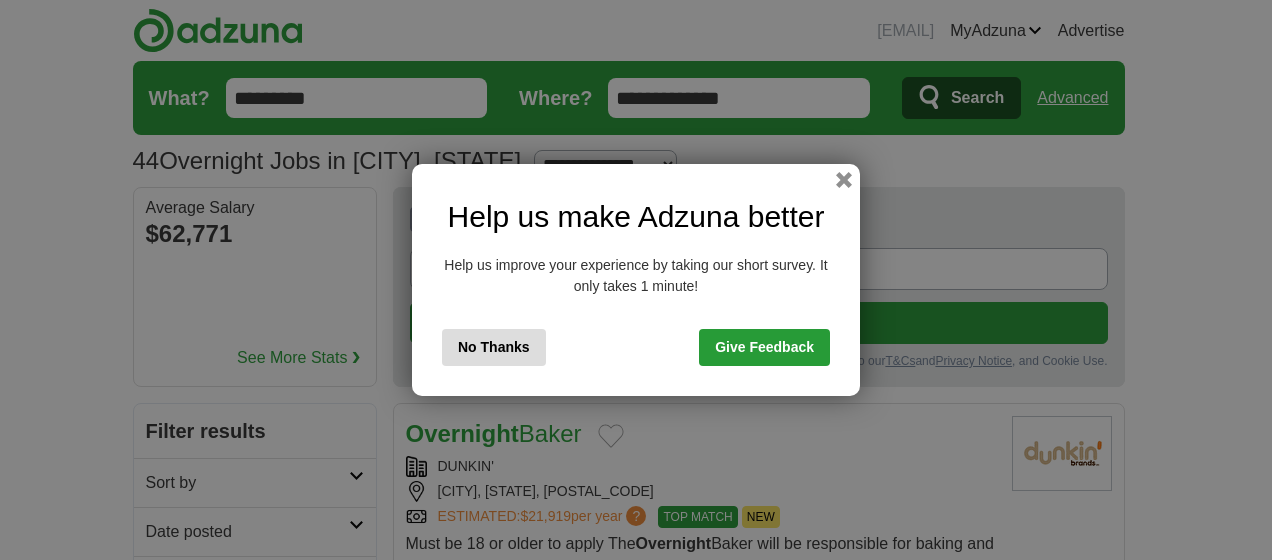 scroll, scrollTop: 0, scrollLeft: 0, axis: both 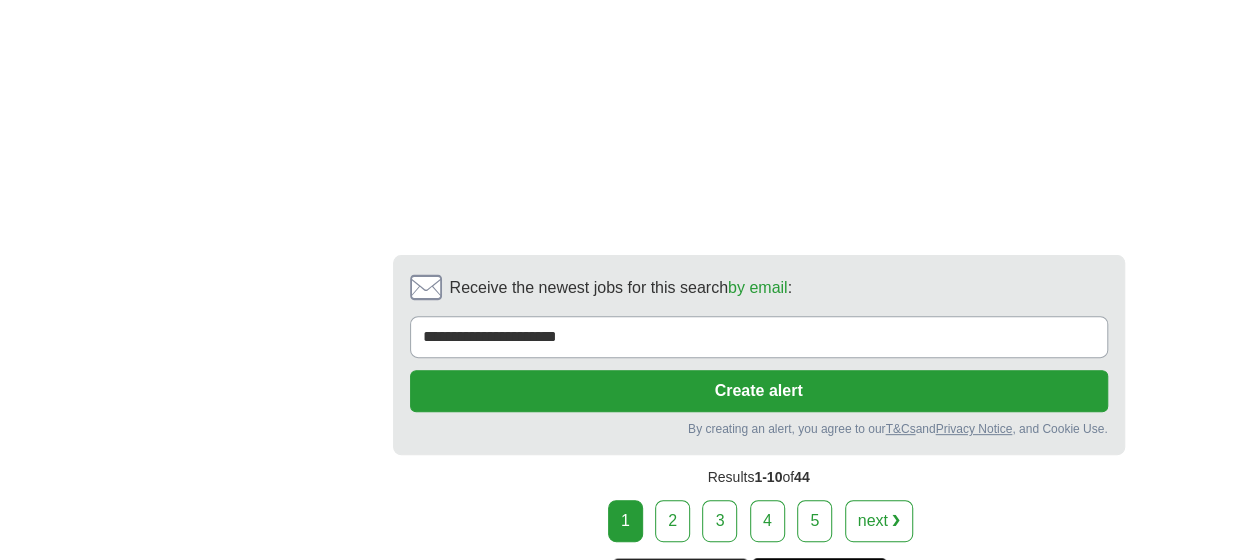 click on "2" at bounding box center (672, 521) 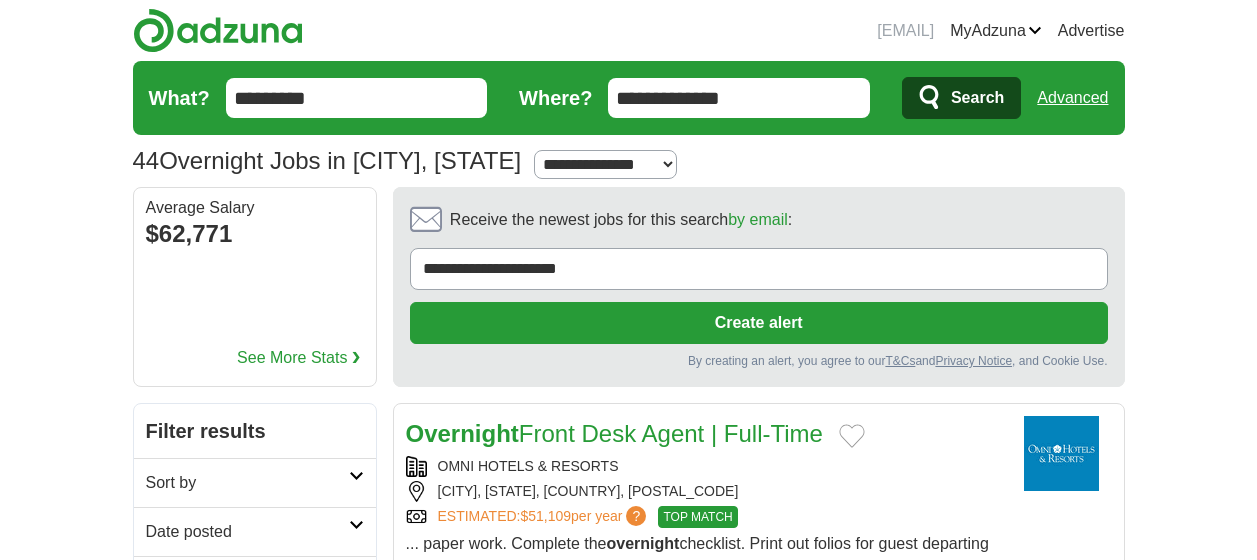 scroll, scrollTop: 195, scrollLeft: 0, axis: vertical 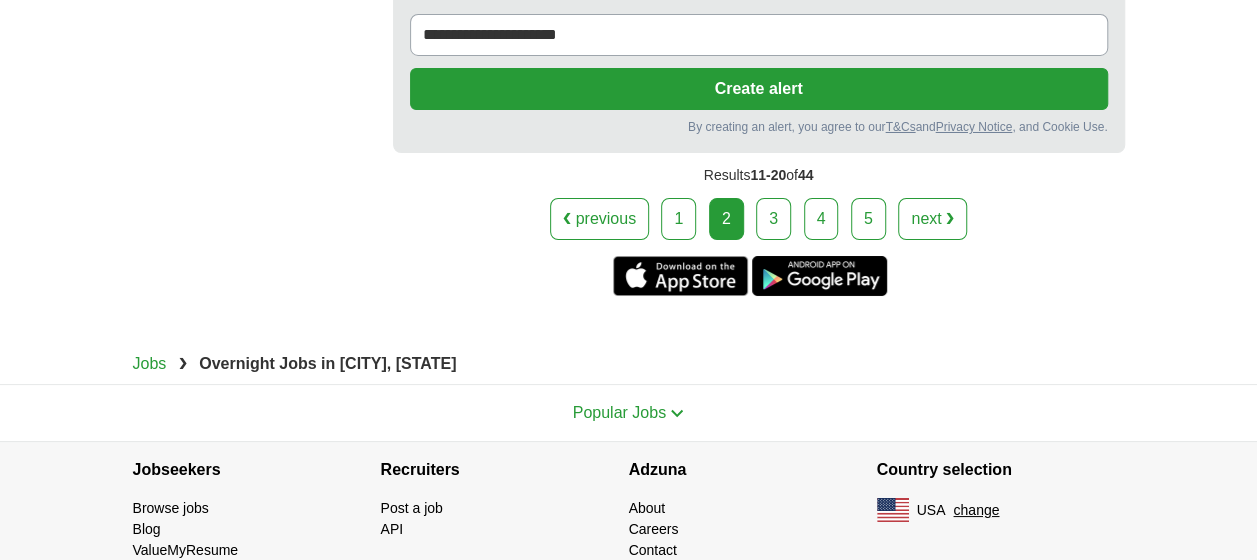 click on "3" at bounding box center [773, 219] 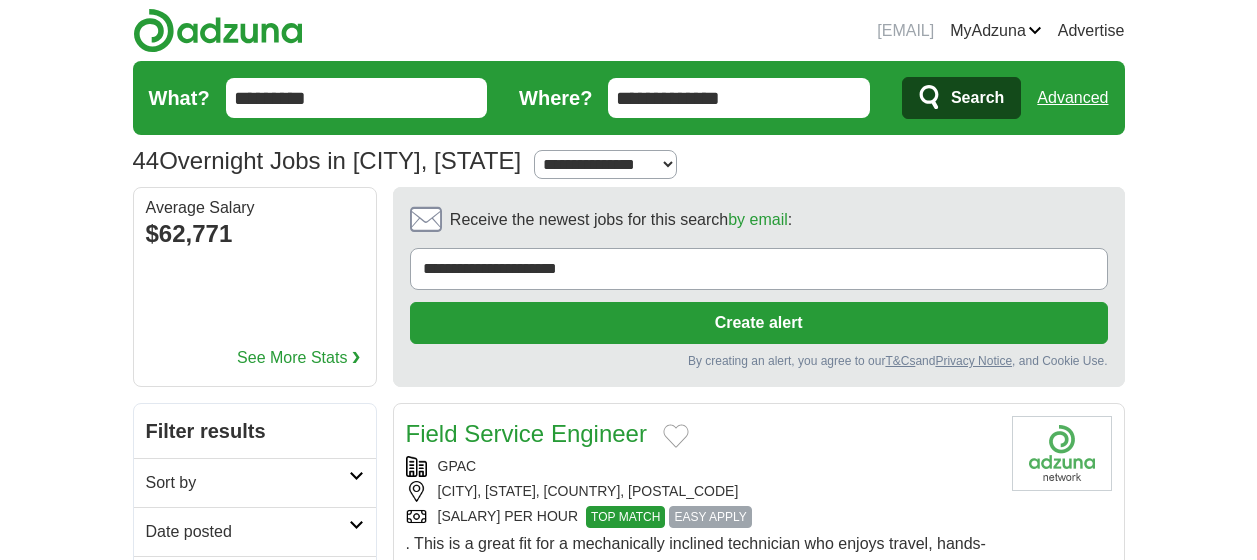 scroll, scrollTop: 0, scrollLeft: 0, axis: both 